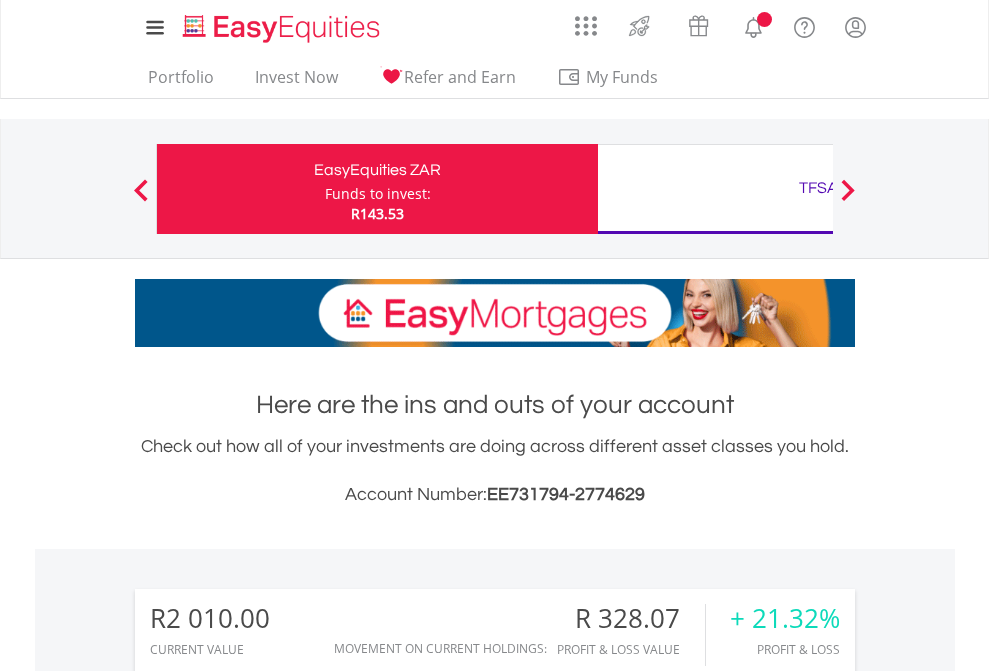 scroll, scrollTop: 0, scrollLeft: 0, axis: both 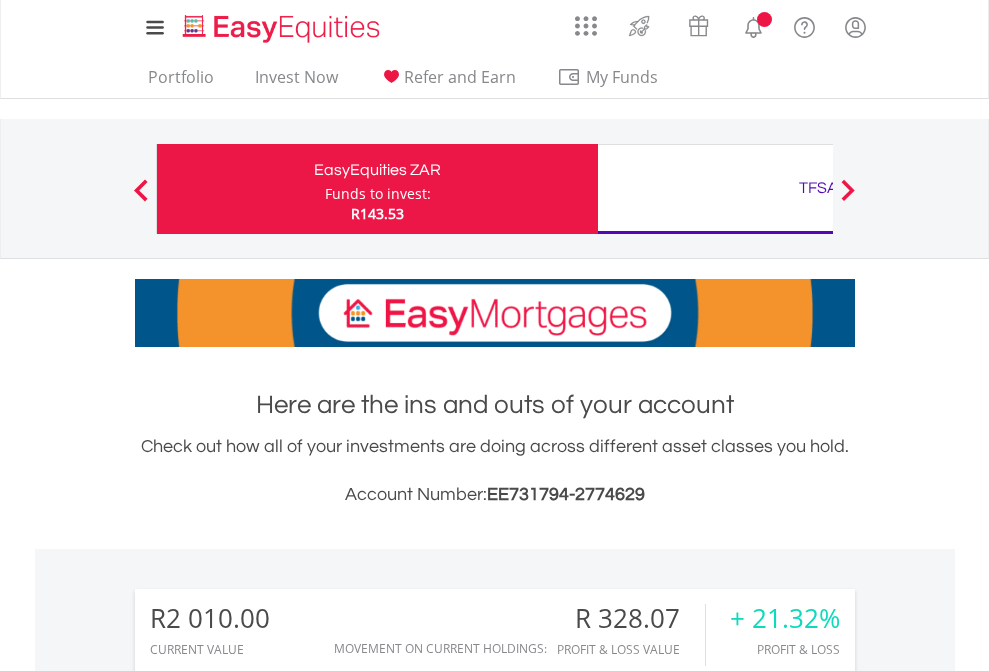 click on "Funds to invest:" at bounding box center [378, 194] 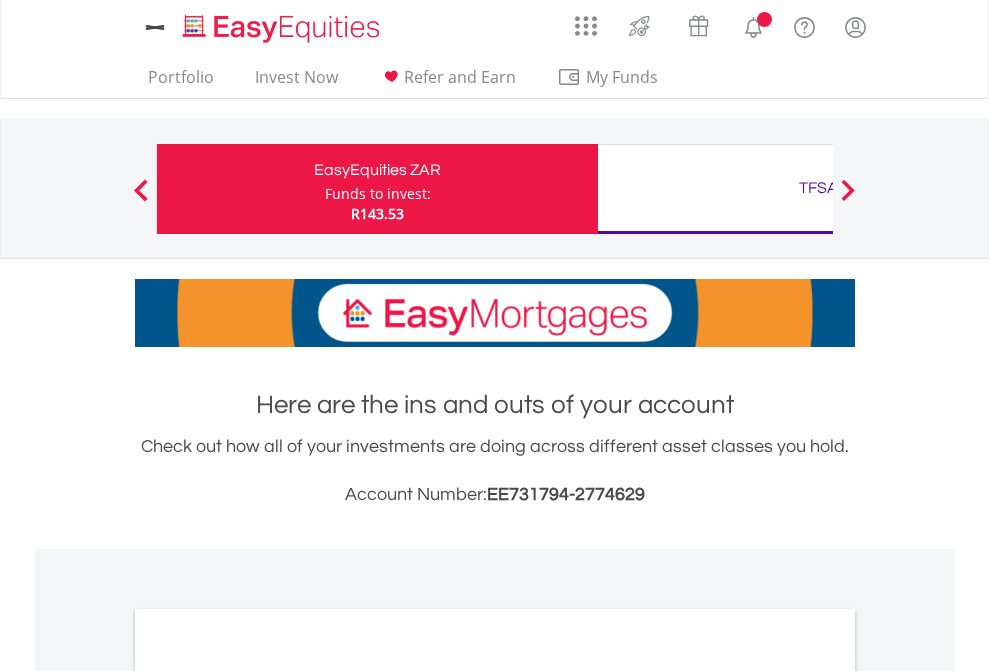 scroll, scrollTop: 0, scrollLeft: 0, axis: both 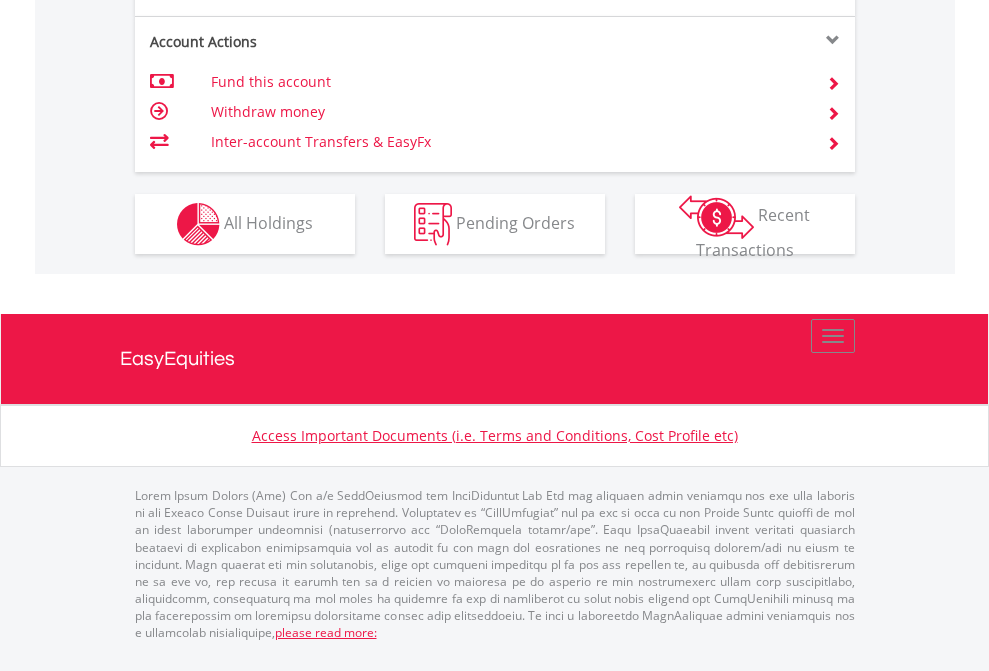 click on "Investment types" at bounding box center (706, -337) 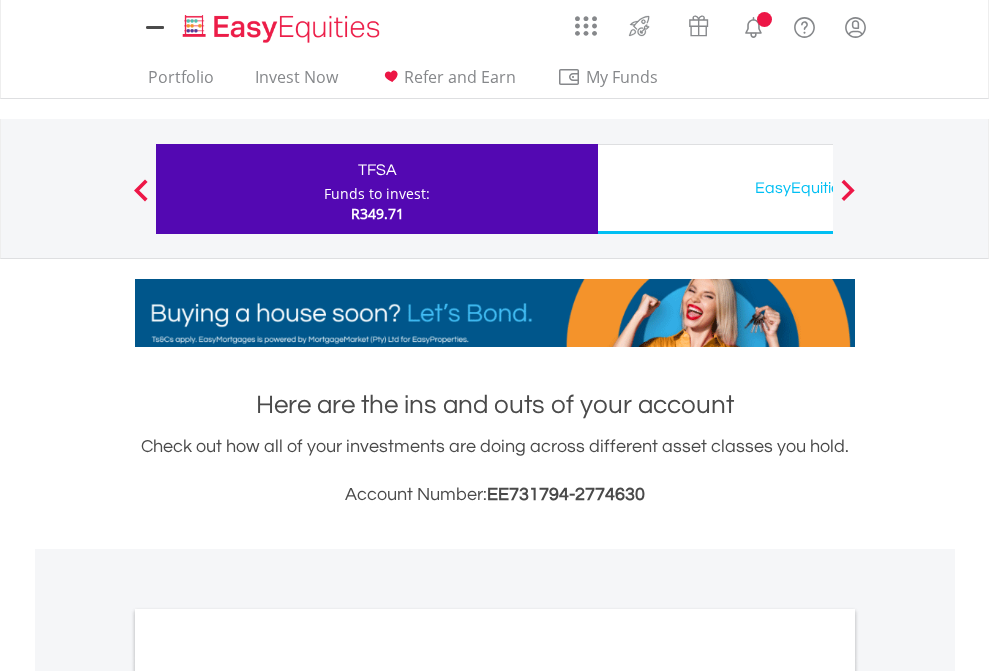 scroll, scrollTop: 0, scrollLeft: 0, axis: both 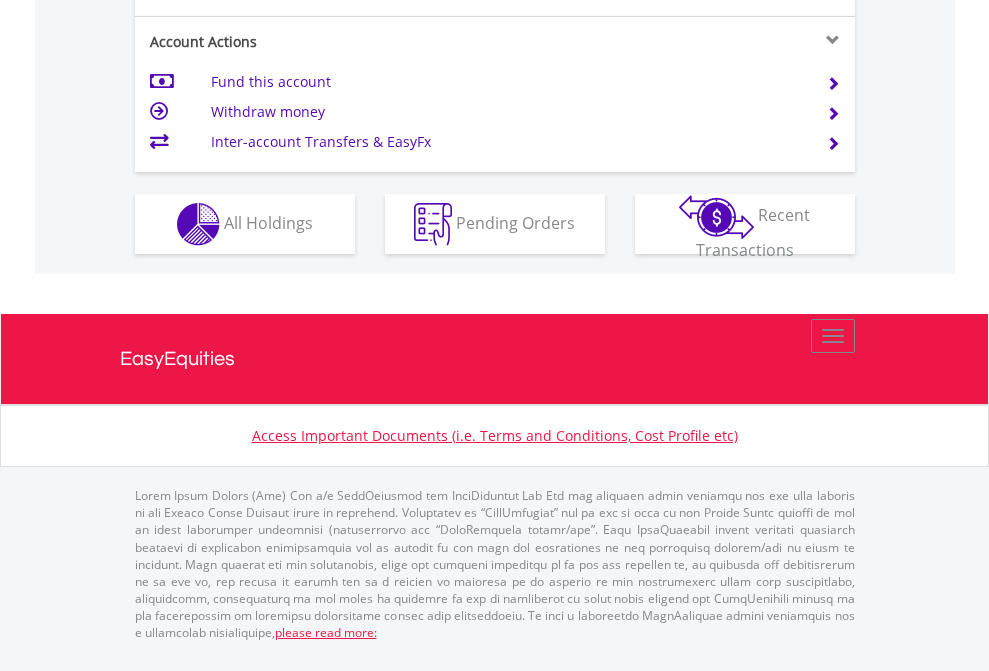 click on "Investment types" at bounding box center [706, -337] 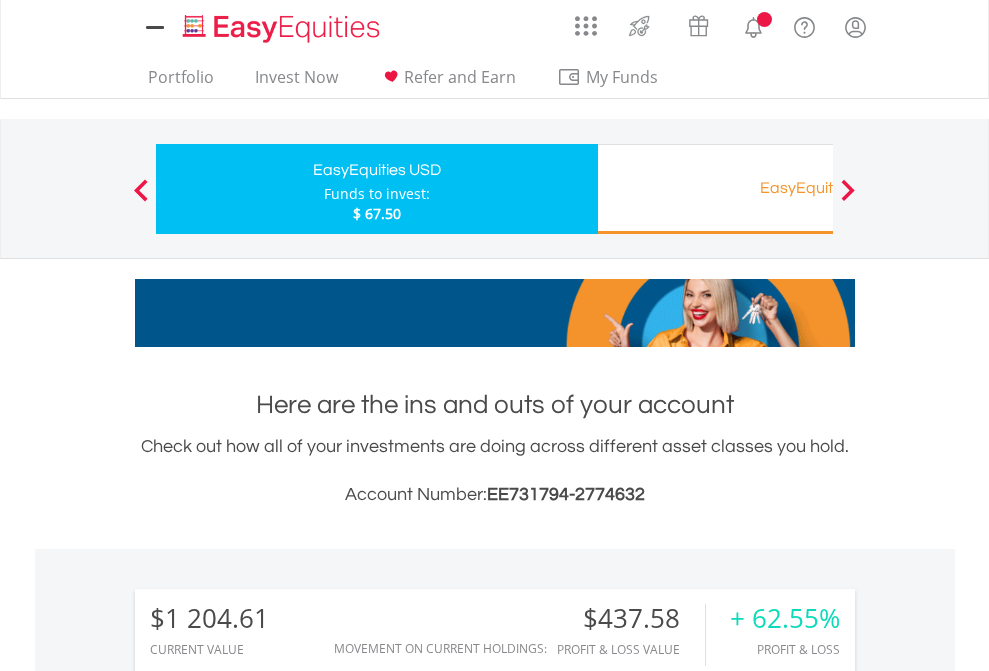 scroll, scrollTop: 0, scrollLeft: 0, axis: both 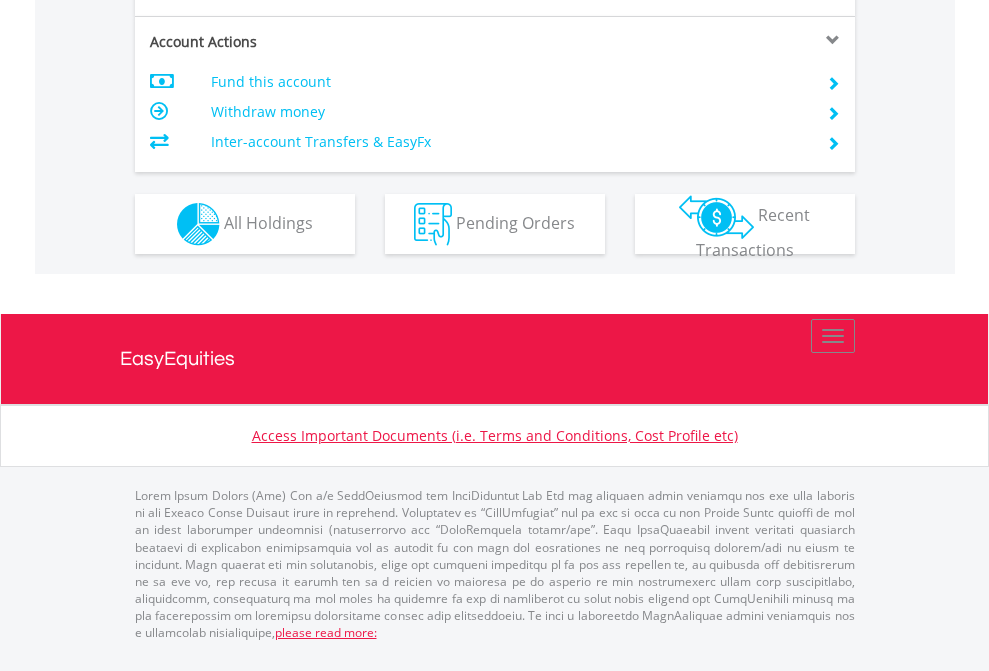 click on "Investment types" at bounding box center (706, -337) 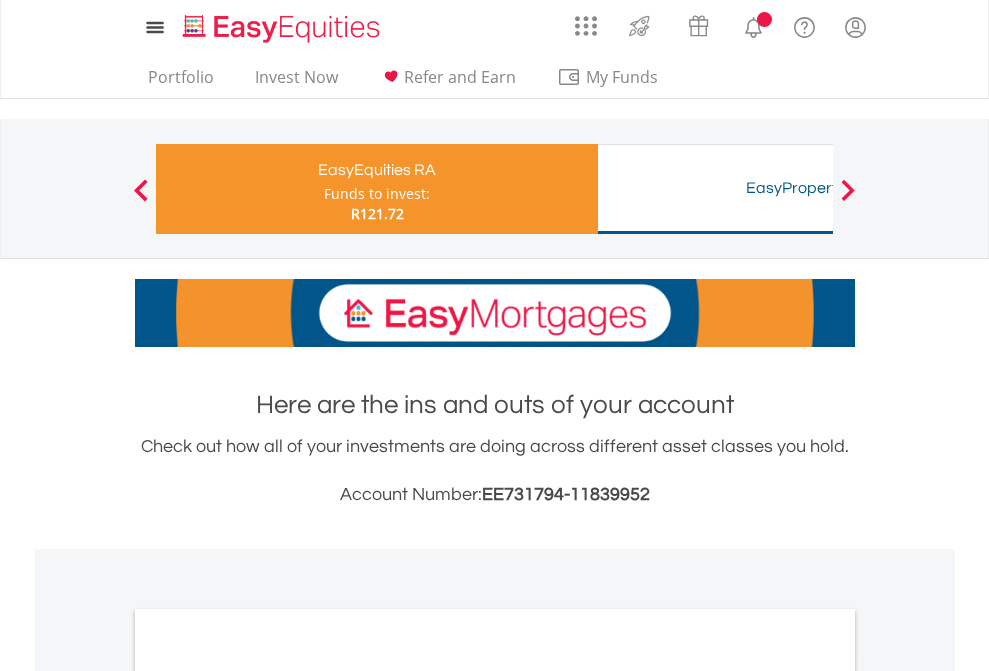 scroll, scrollTop: 0, scrollLeft: 0, axis: both 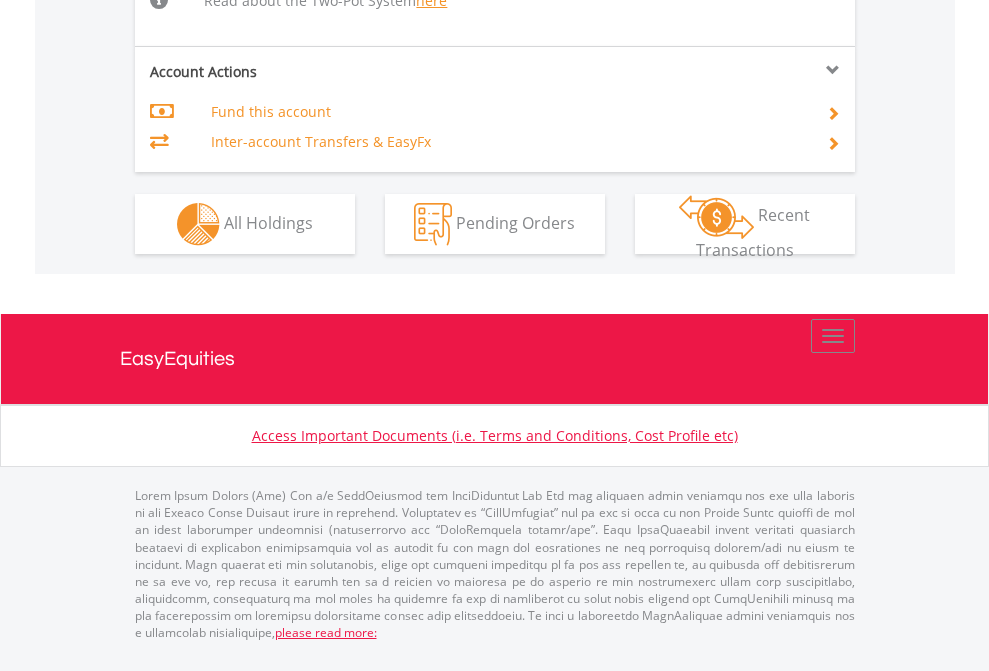 click on "Investment types" at bounding box center [706, -498] 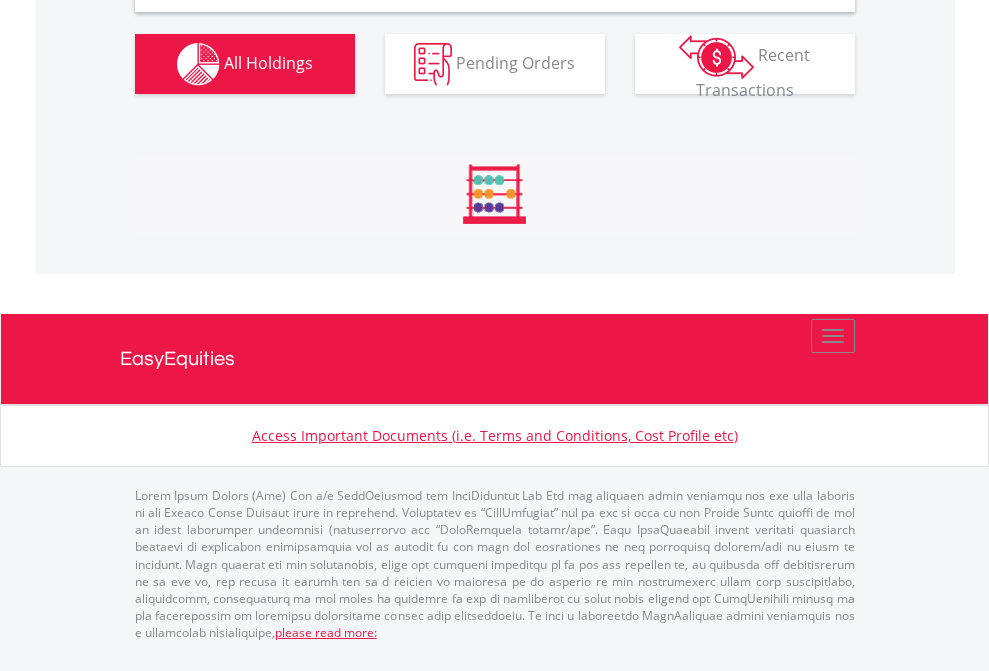 scroll, scrollTop: 1933, scrollLeft: 0, axis: vertical 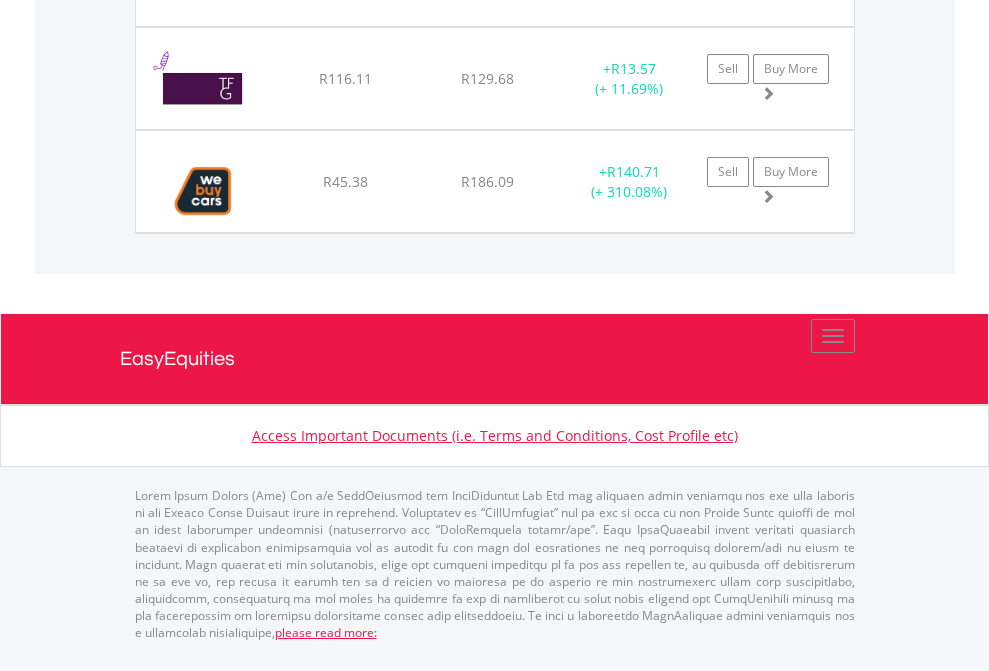 click on "TFSA" at bounding box center (818, -1741) 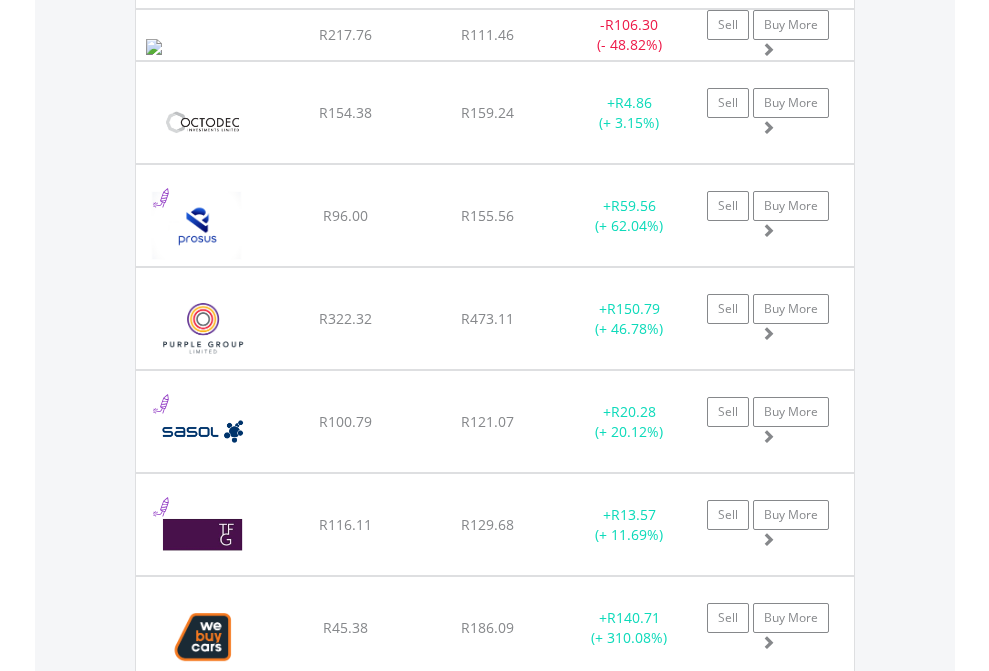 scroll, scrollTop: 144, scrollLeft: 0, axis: vertical 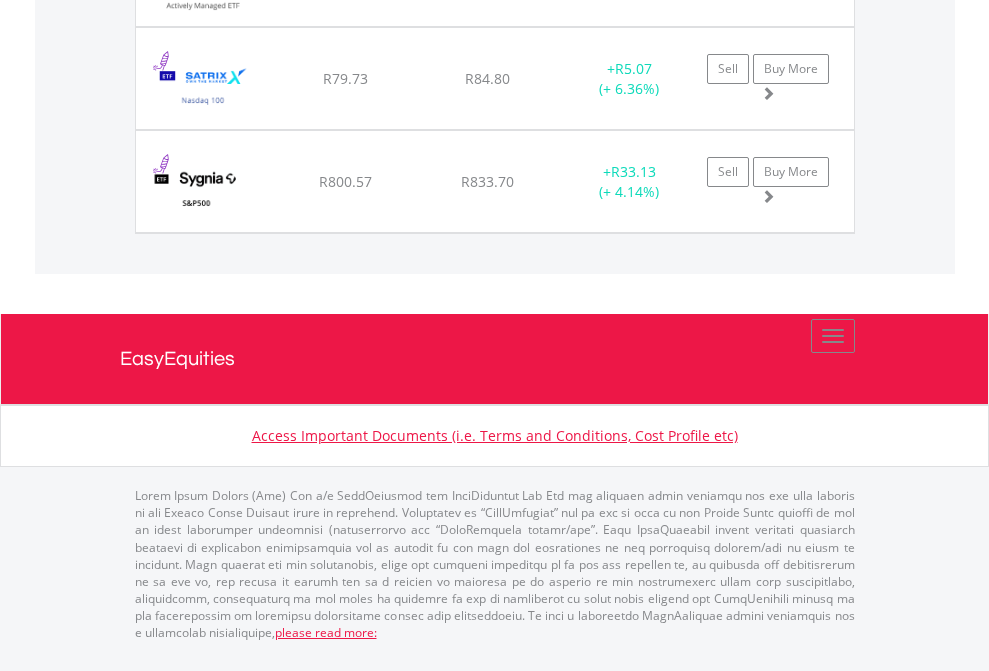 click on "EasyEquities USD" at bounding box center [818, -1380] 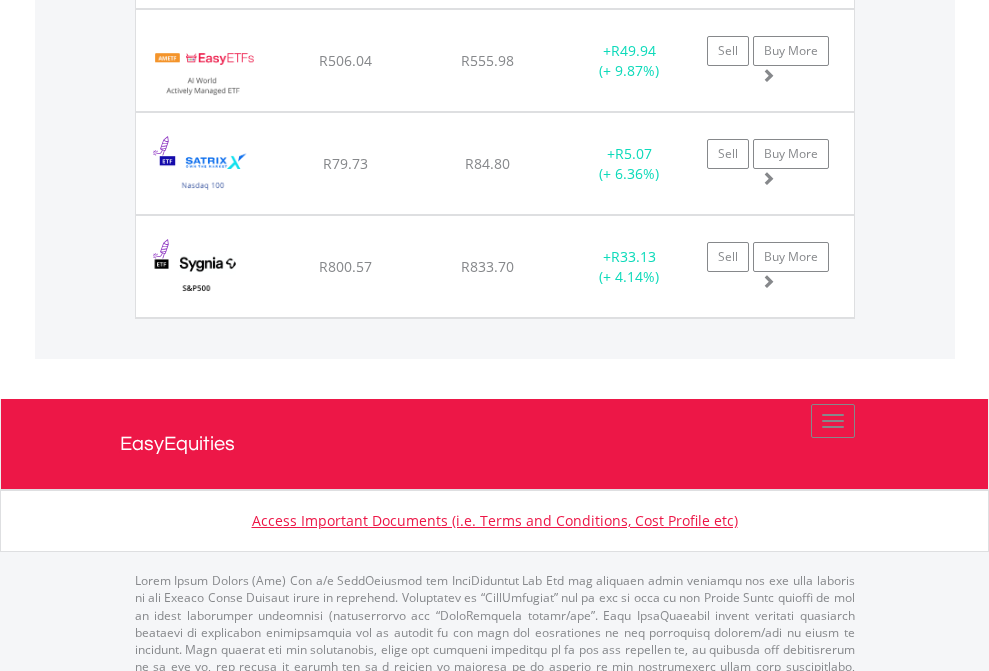 scroll, scrollTop: 144, scrollLeft: 0, axis: vertical 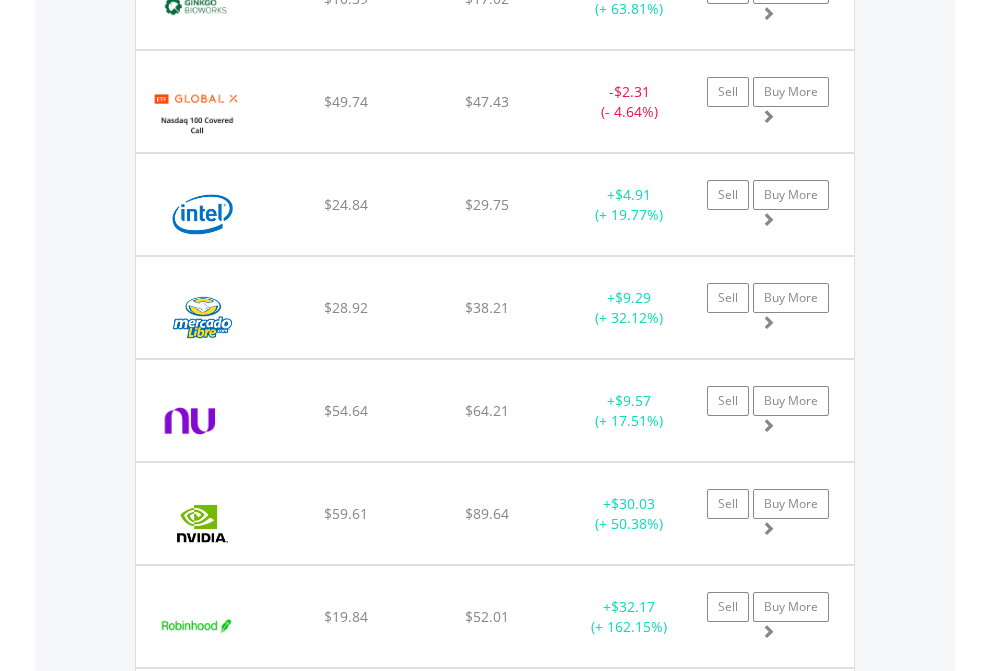 click on "EasyEquities RA" at bounding box center [818, -2076] 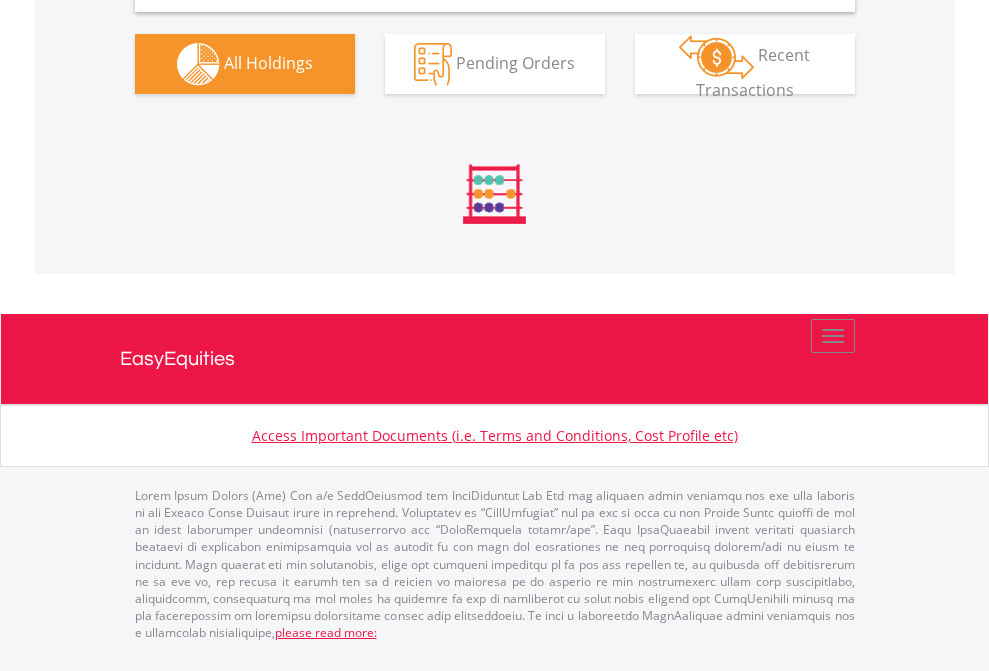 scroll, scrollTop: 1933, scrollLeft: 0, axis: vertical 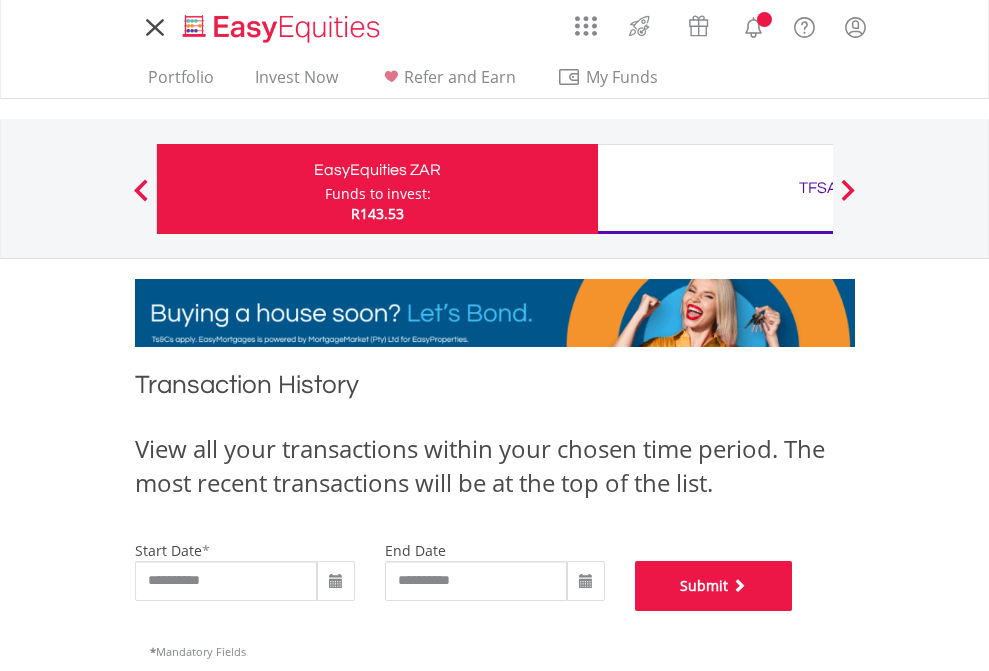 click on "Submit" at bounding box center [714, 586] 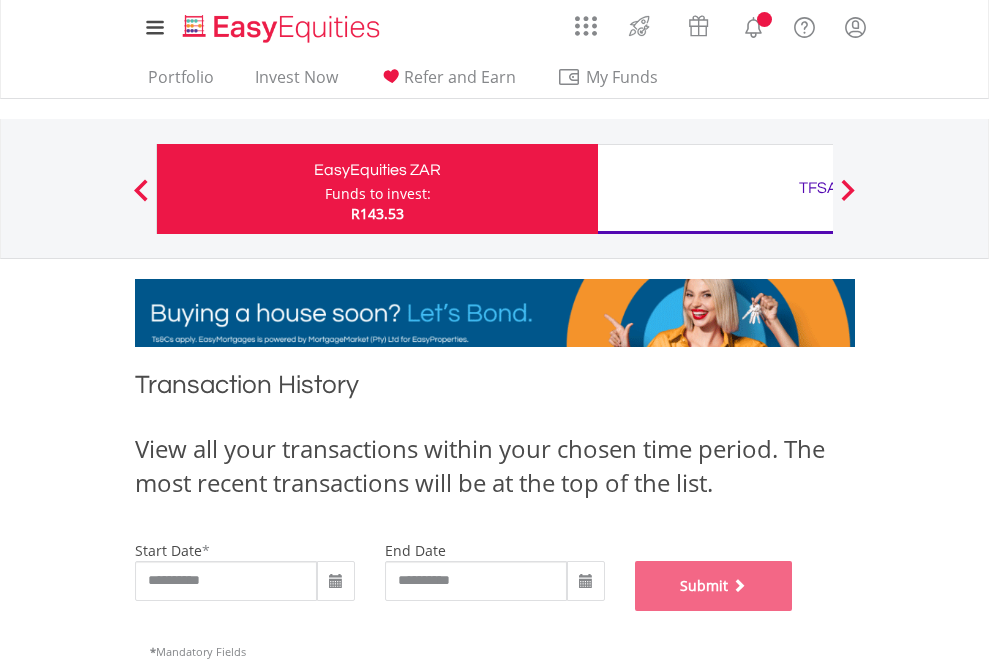 scroll, scrollTop: 811, scrollLeft: 0, axis: vertical 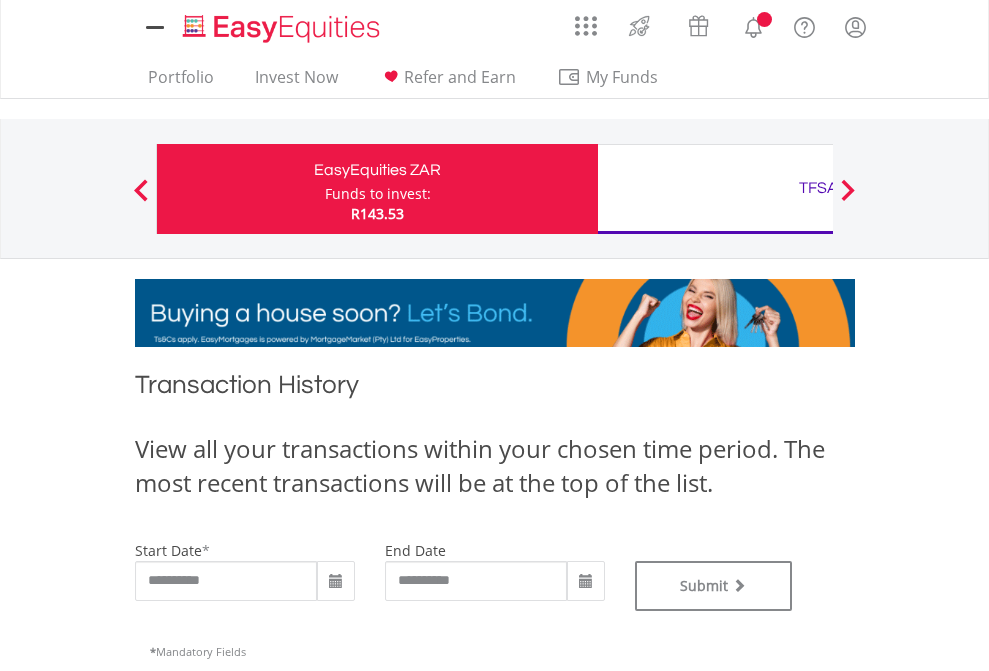 click on "TFSA" at bounding box center (818, 188) 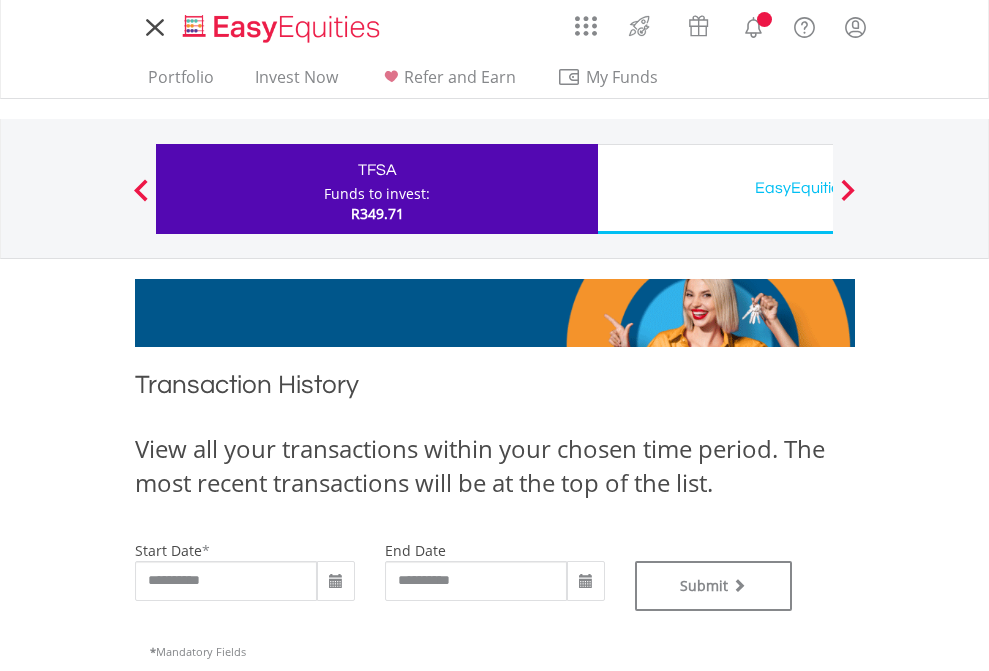 scroll, scrollTop: 0, scrollLeft: 0, axis: both 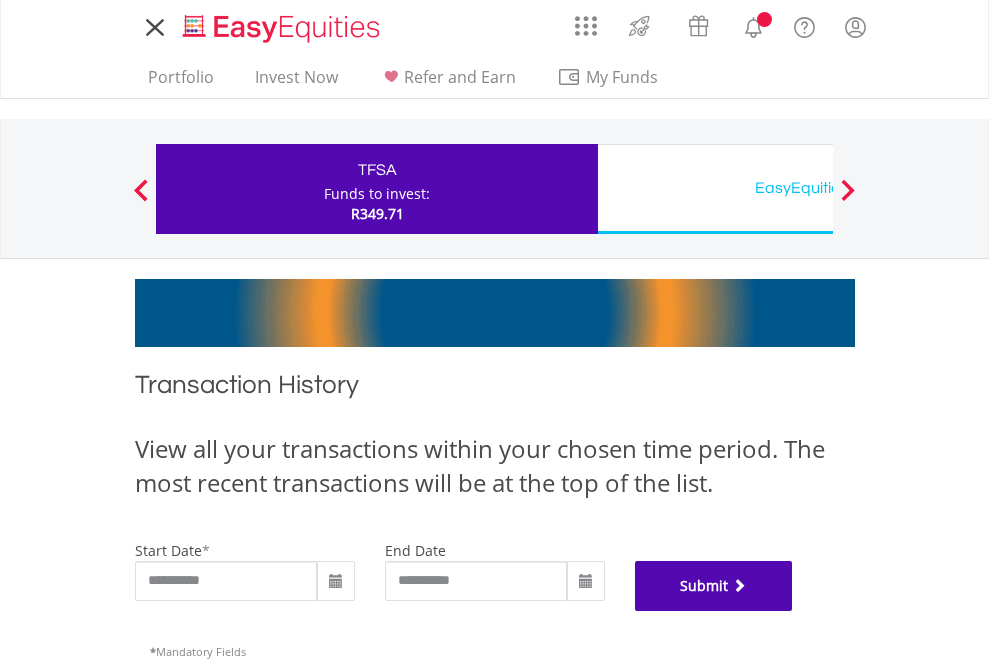 click on "Submit" at bounding box center [714, 586] 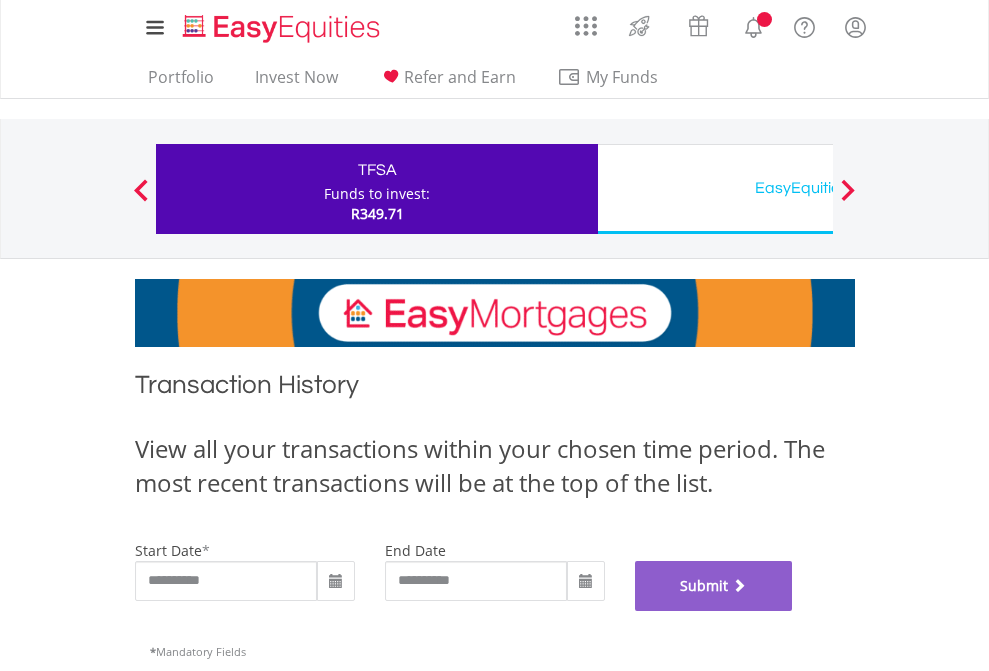 scroll, scrollTop: 811, scrollLeft: 0, axis: vertical 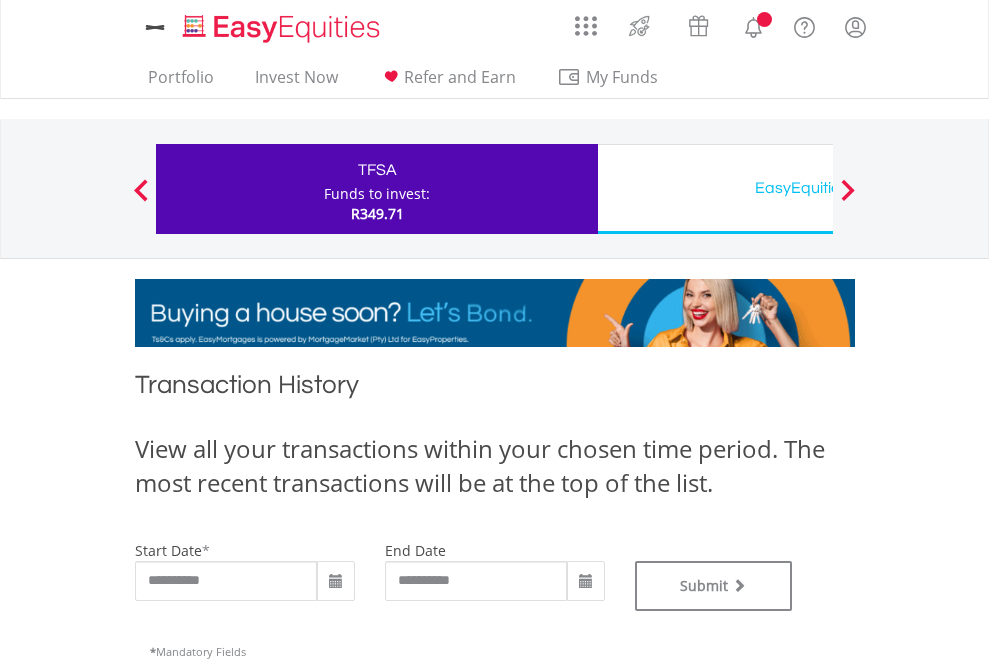 click on "EasyEquities USD" at bounding box center [818, 188] 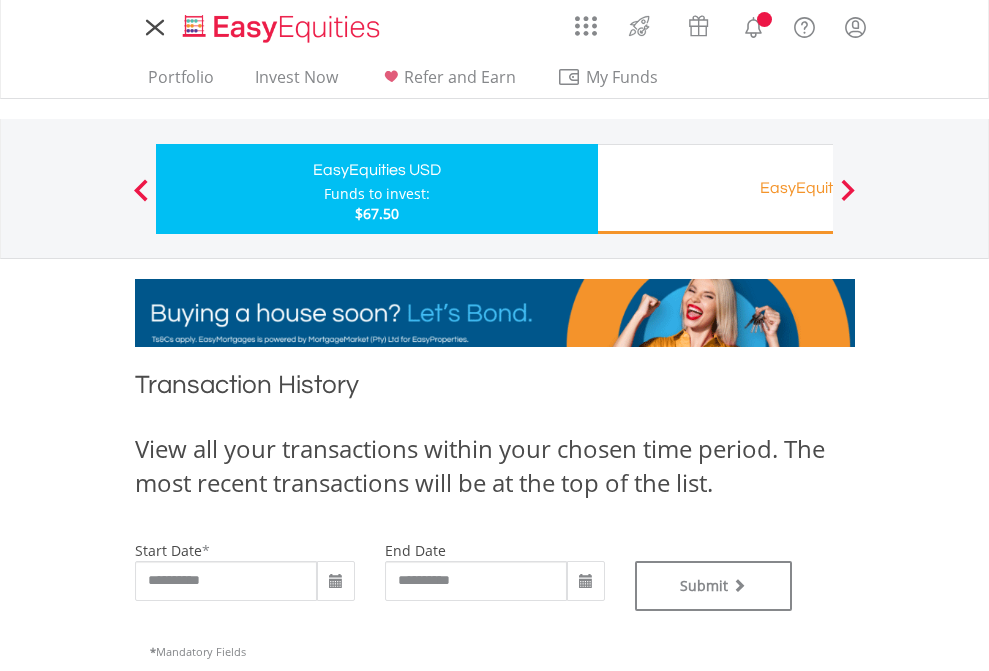 scroll, scrollTop: 0, scrollLeft: 0, axis: both 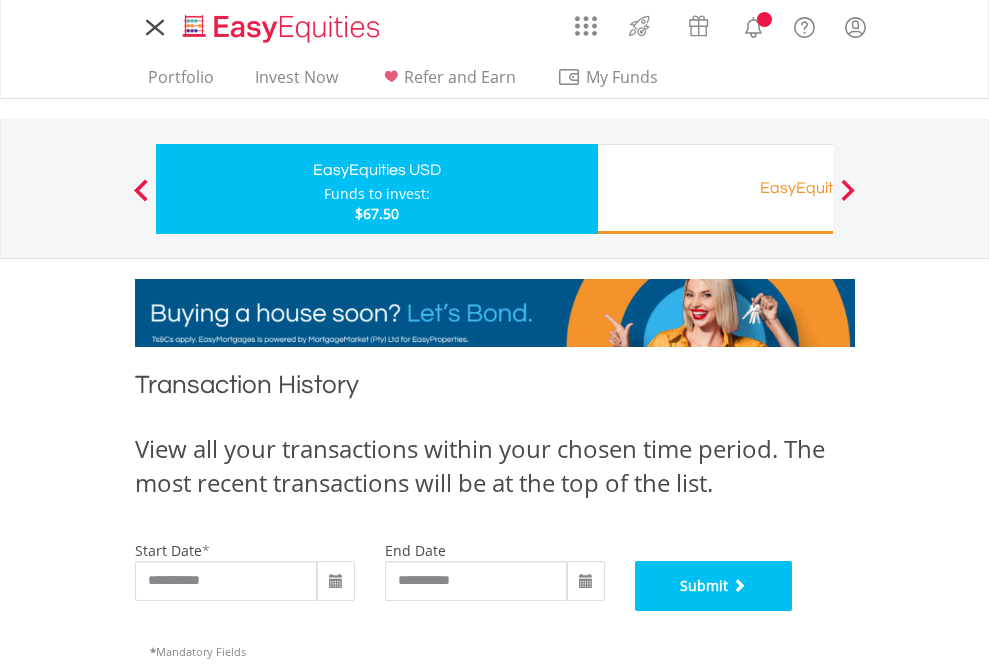 click on "Submit" at bounding box center (714, 586) 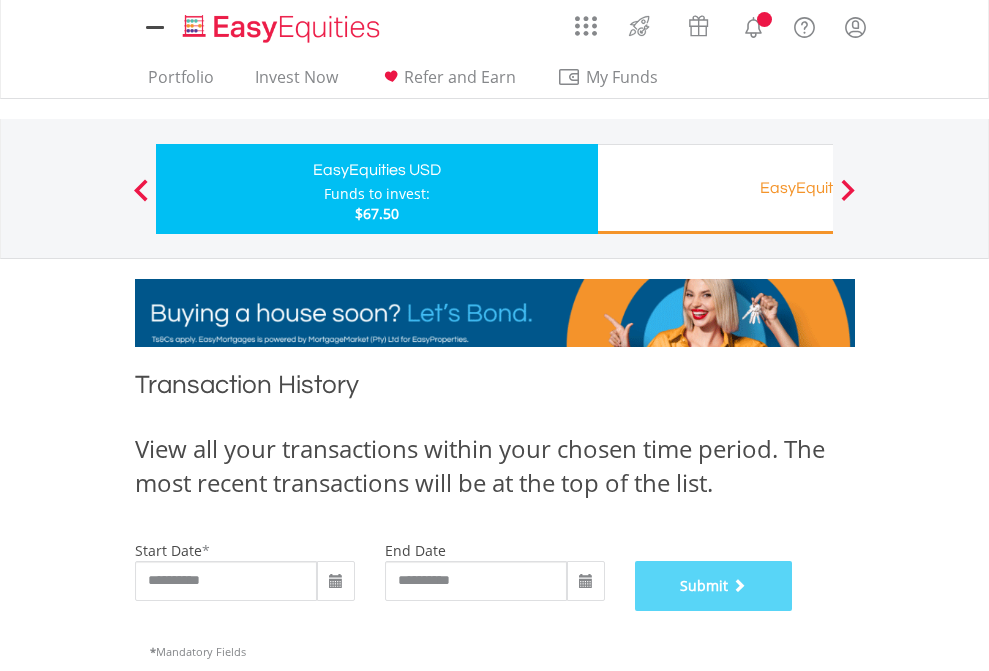 scroll, scrollTop: 811, scrollLeft: 0, axis: vertical 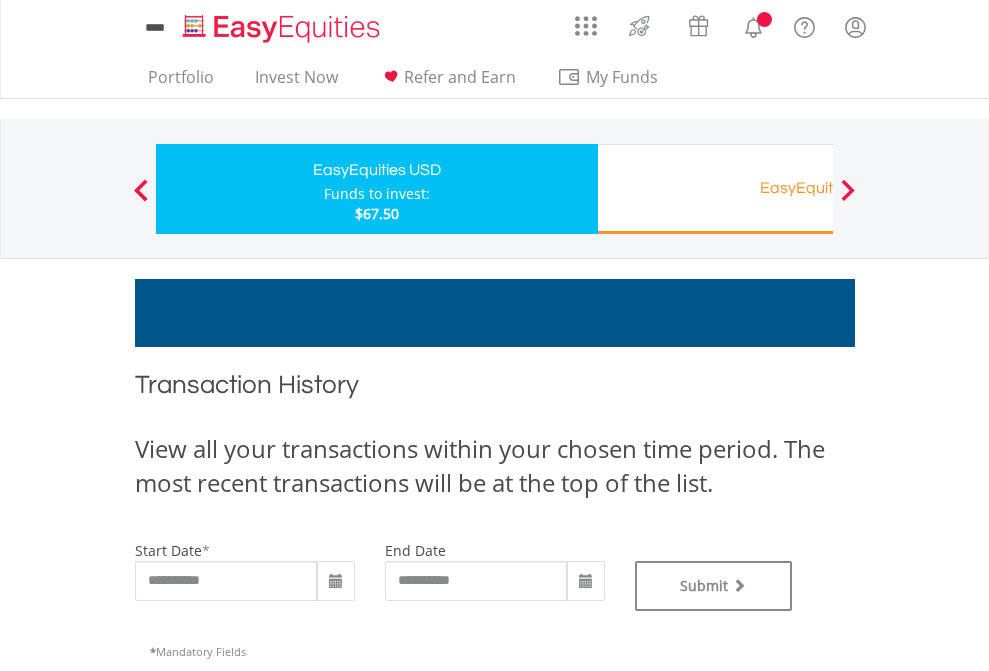 click on "EasyEquities RA" at bounding box center (818, 188) 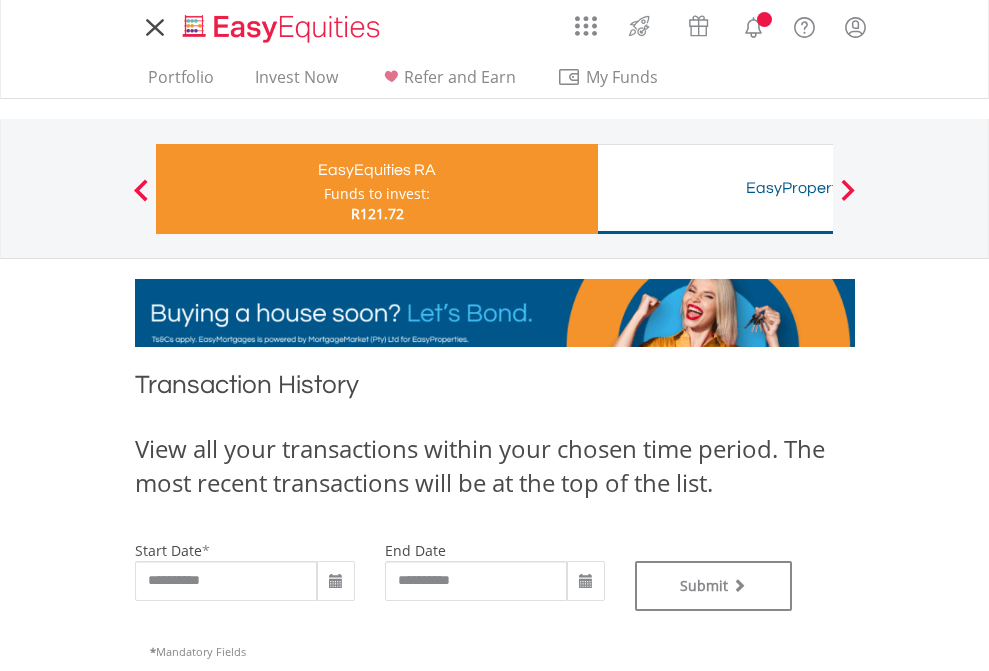 scroll, scrollTop: 0, scrollLeft: 0, axis: both 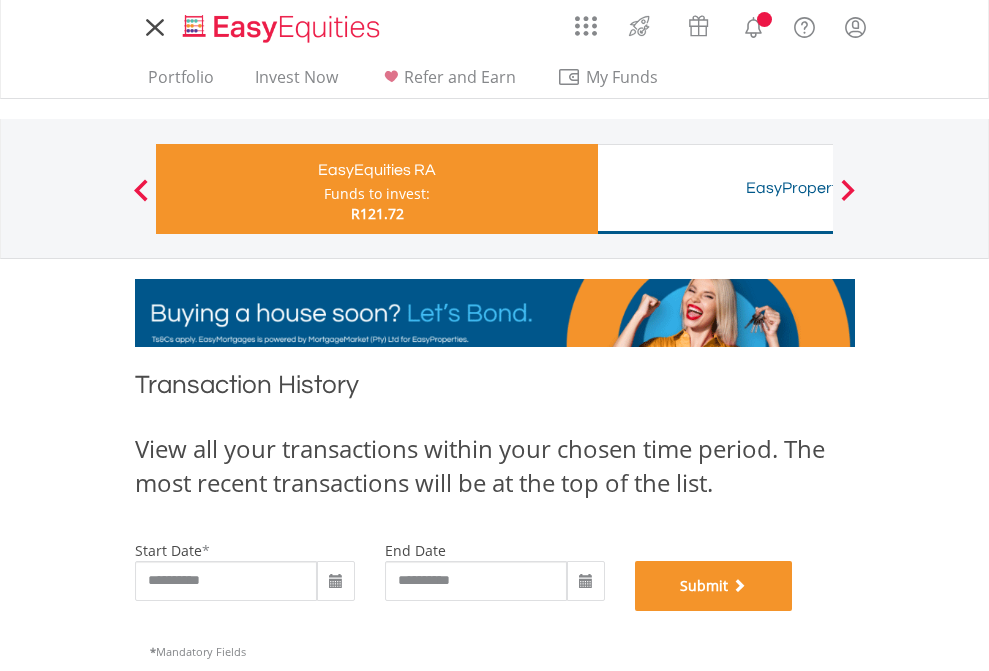 click on "Submit" at bounding box center (714, 586) 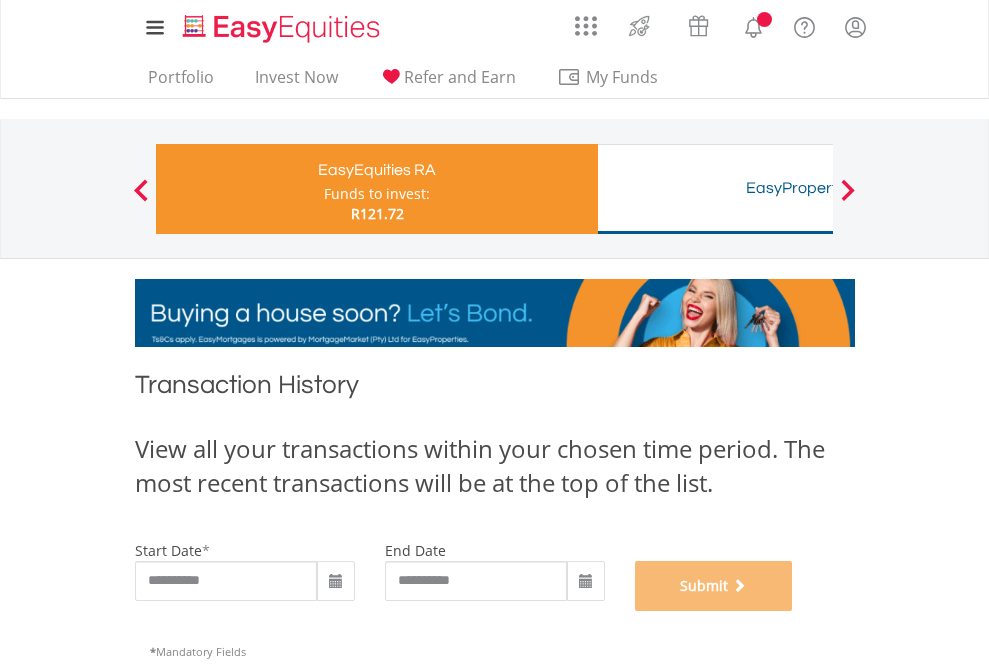 scroll, scrollTop: 811, scrollLeft: 0, axis: vertical 